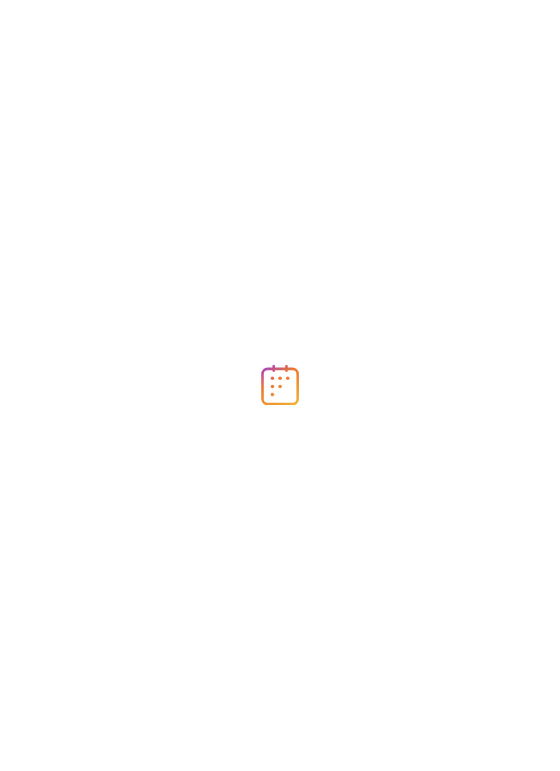 scroll, scrollTop: 0, scrollLeft: 0, axis: both 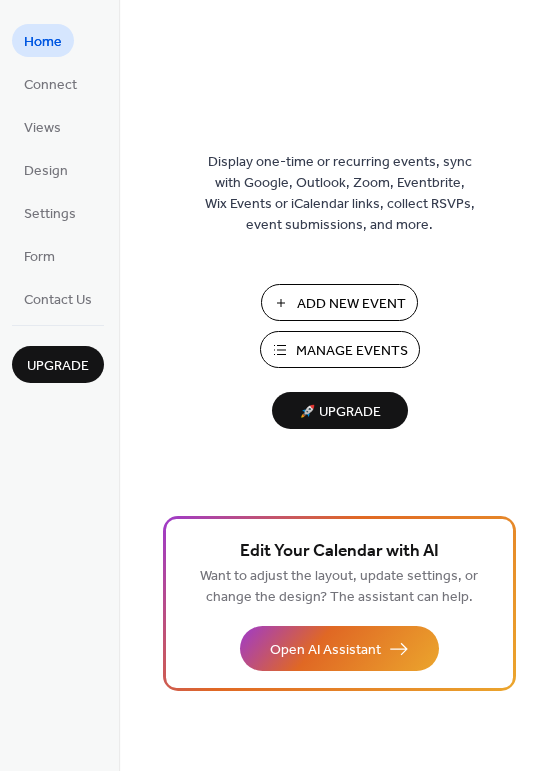 click on "Add New Event" at bounding box center (351, 304) 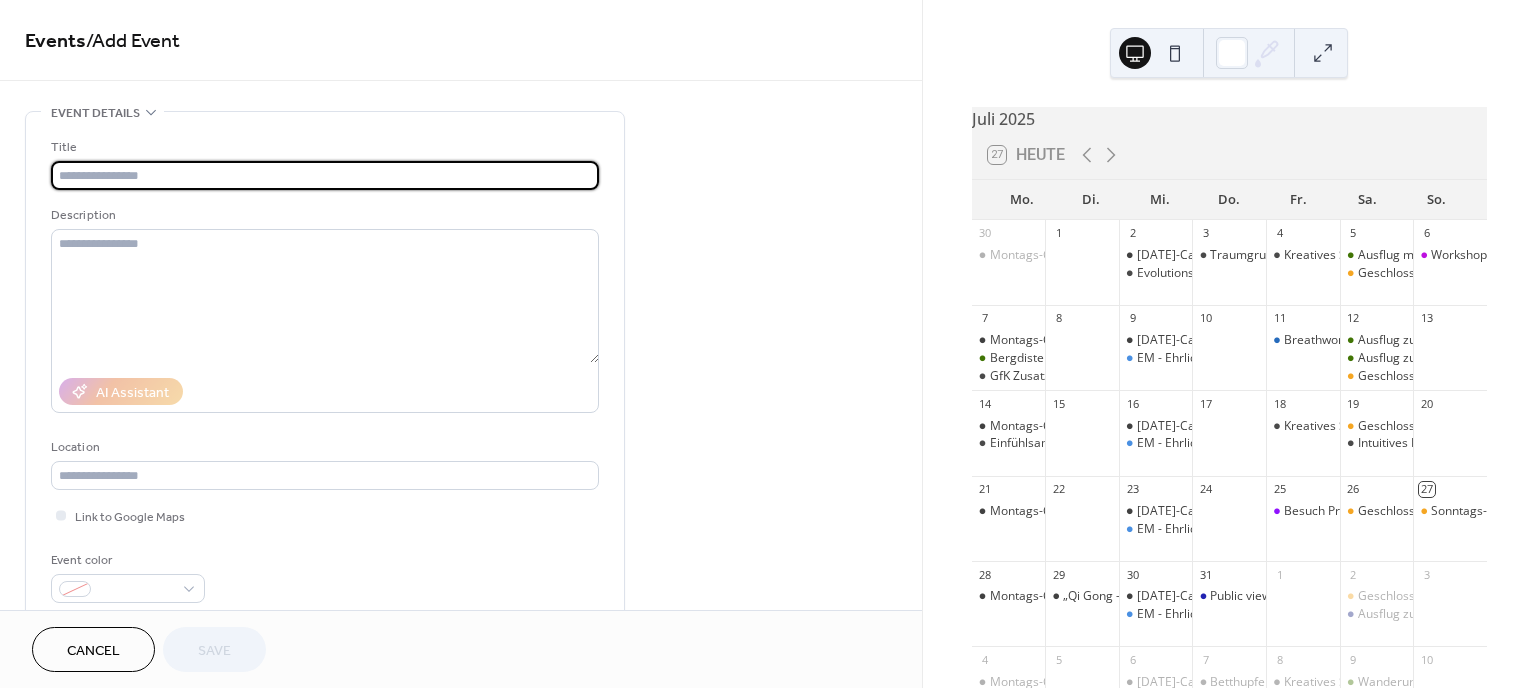 scroll, scrollTop: 0, scrollLeft: 0, axis: both 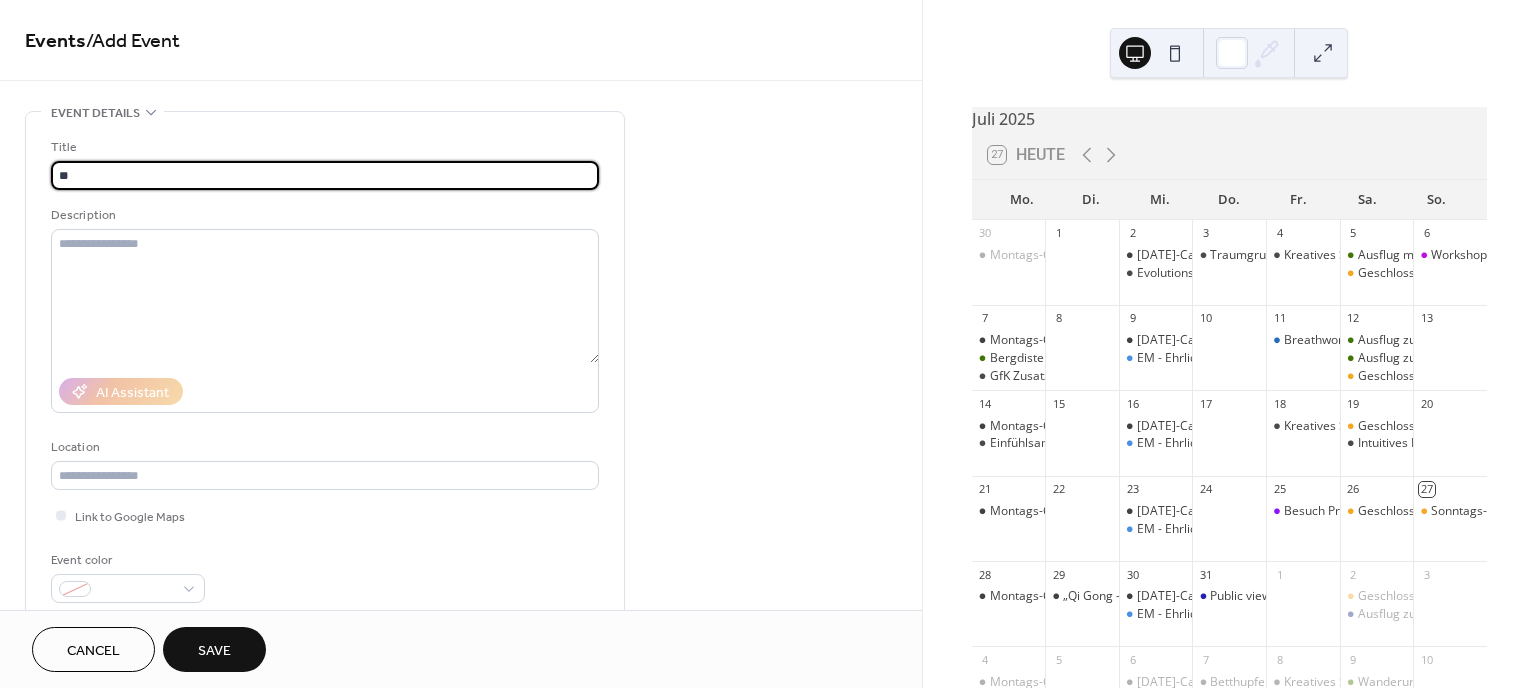 type on "*" 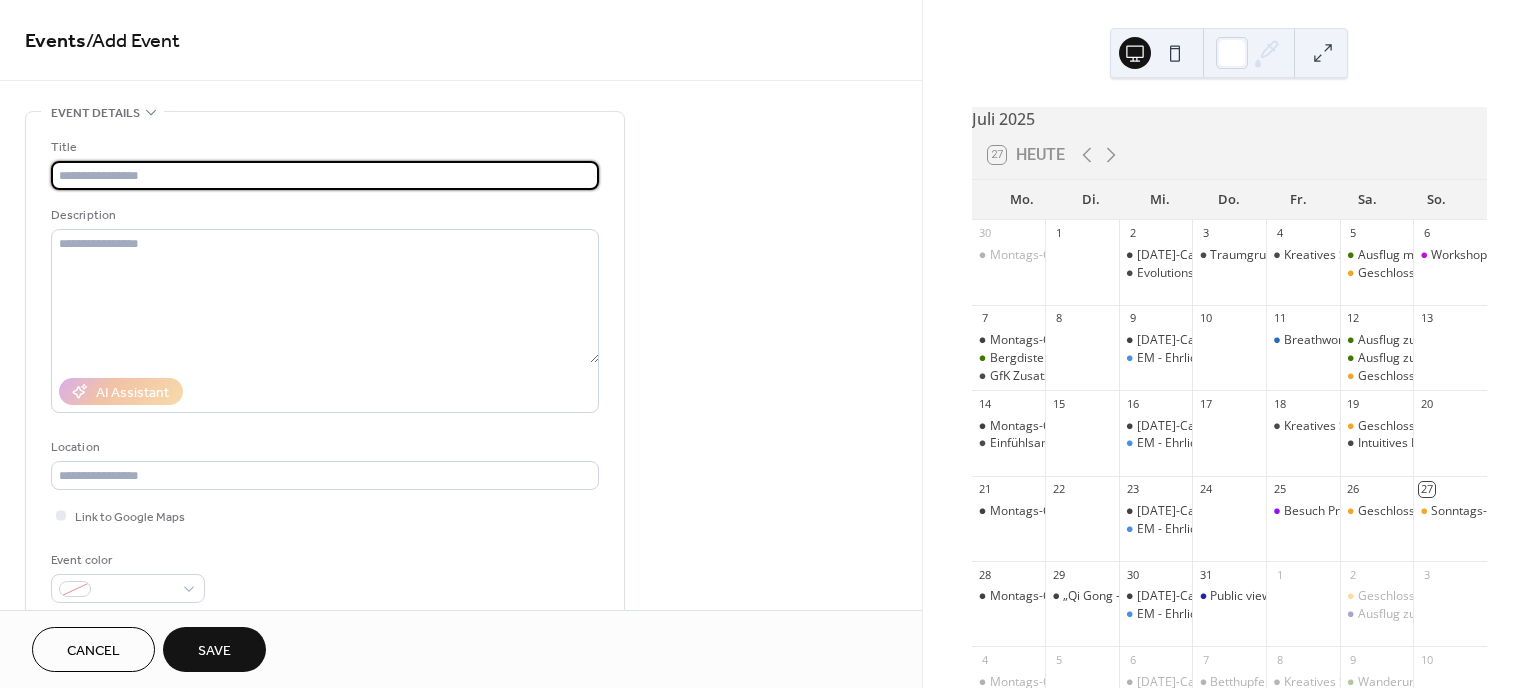 type on "*" 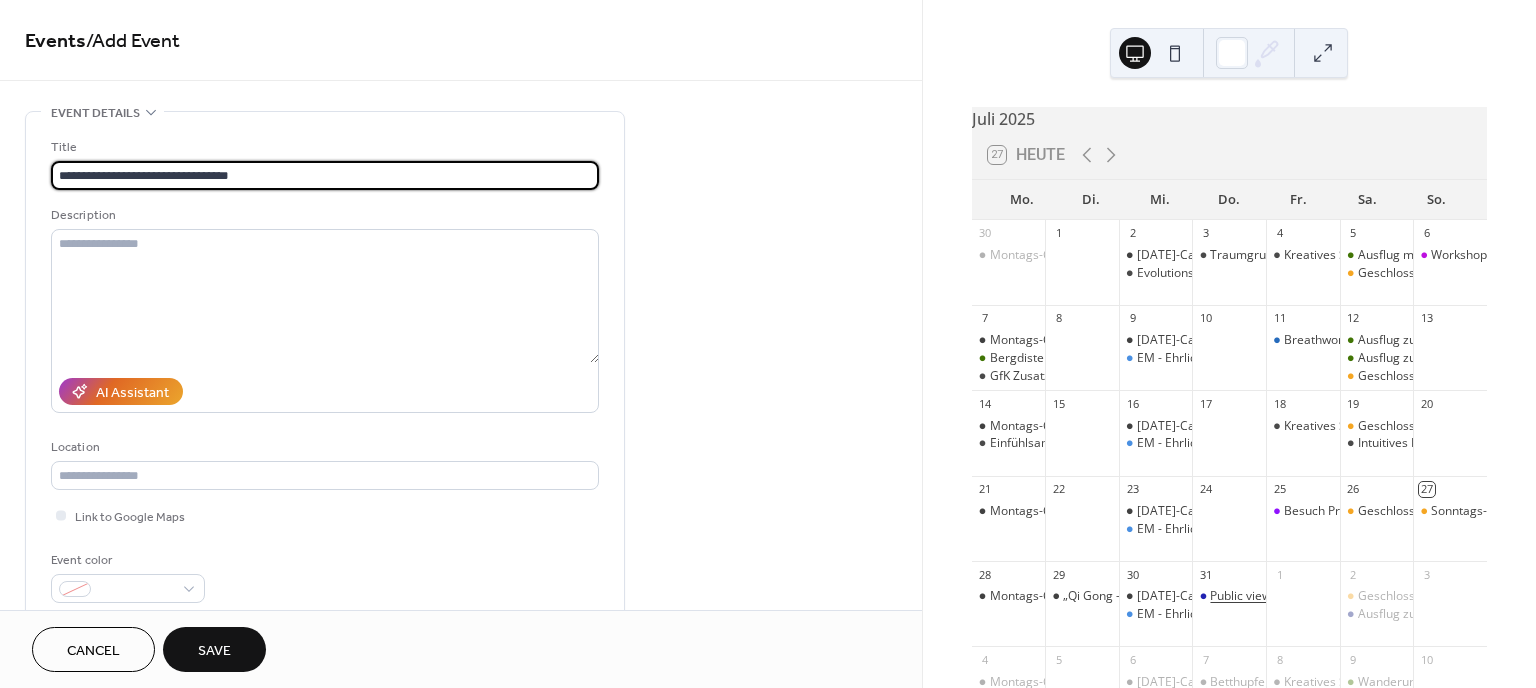 type on "**********" 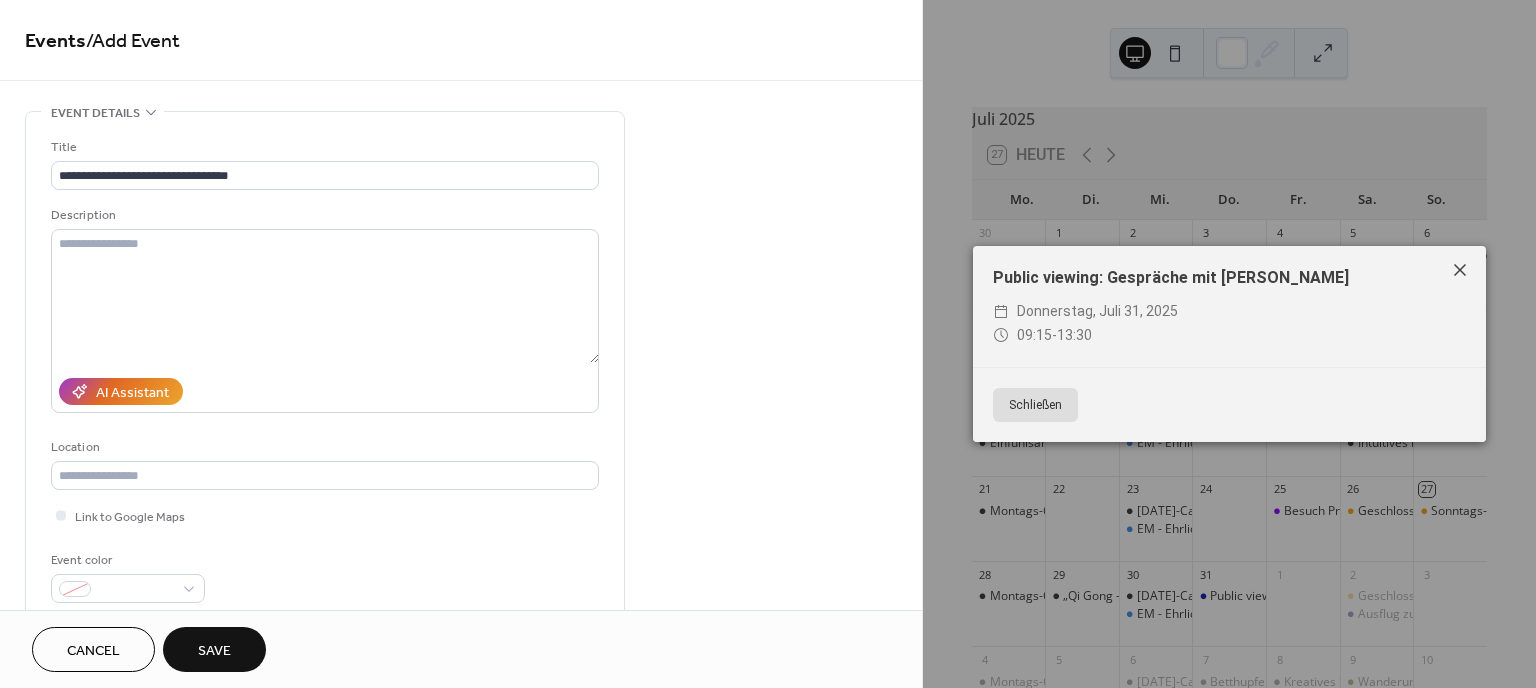 click 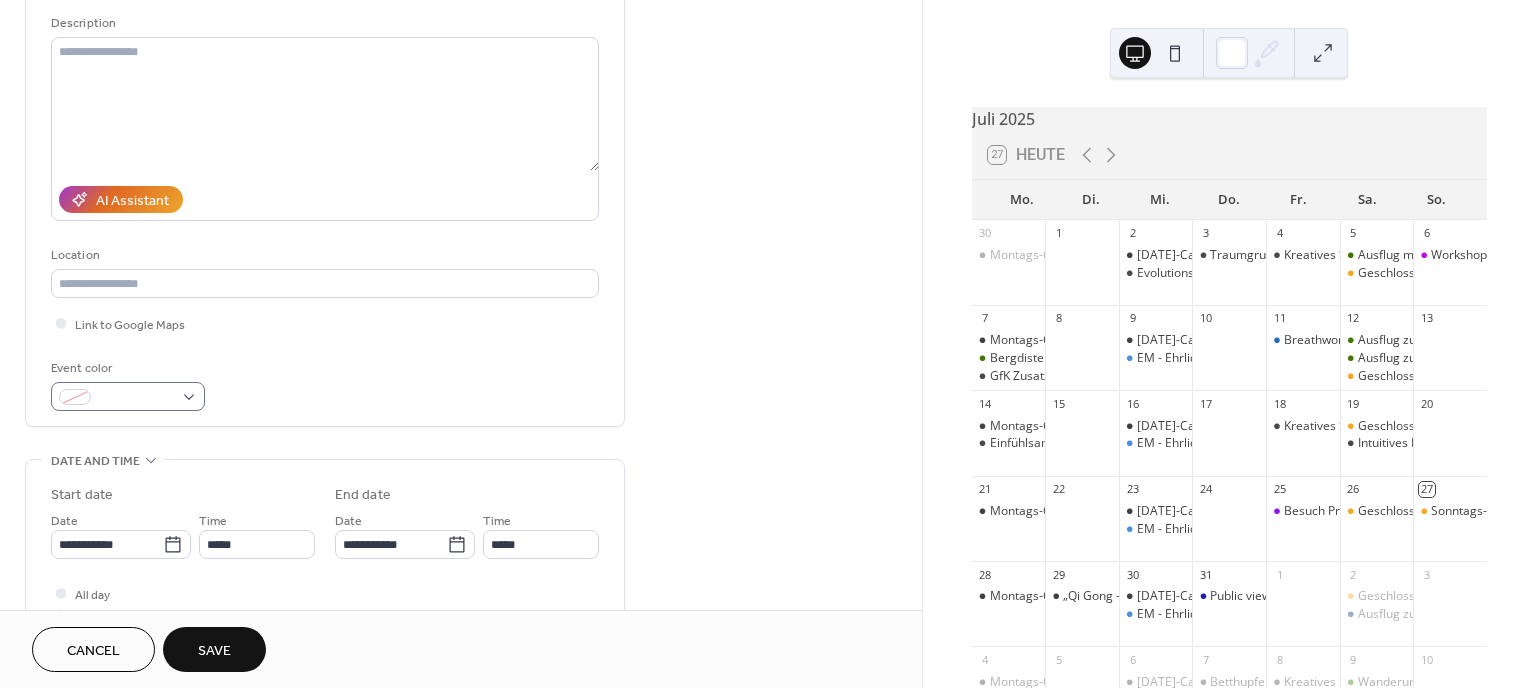 scroll, scrollTop: 194, scrollLeft: 0, axis: vertical 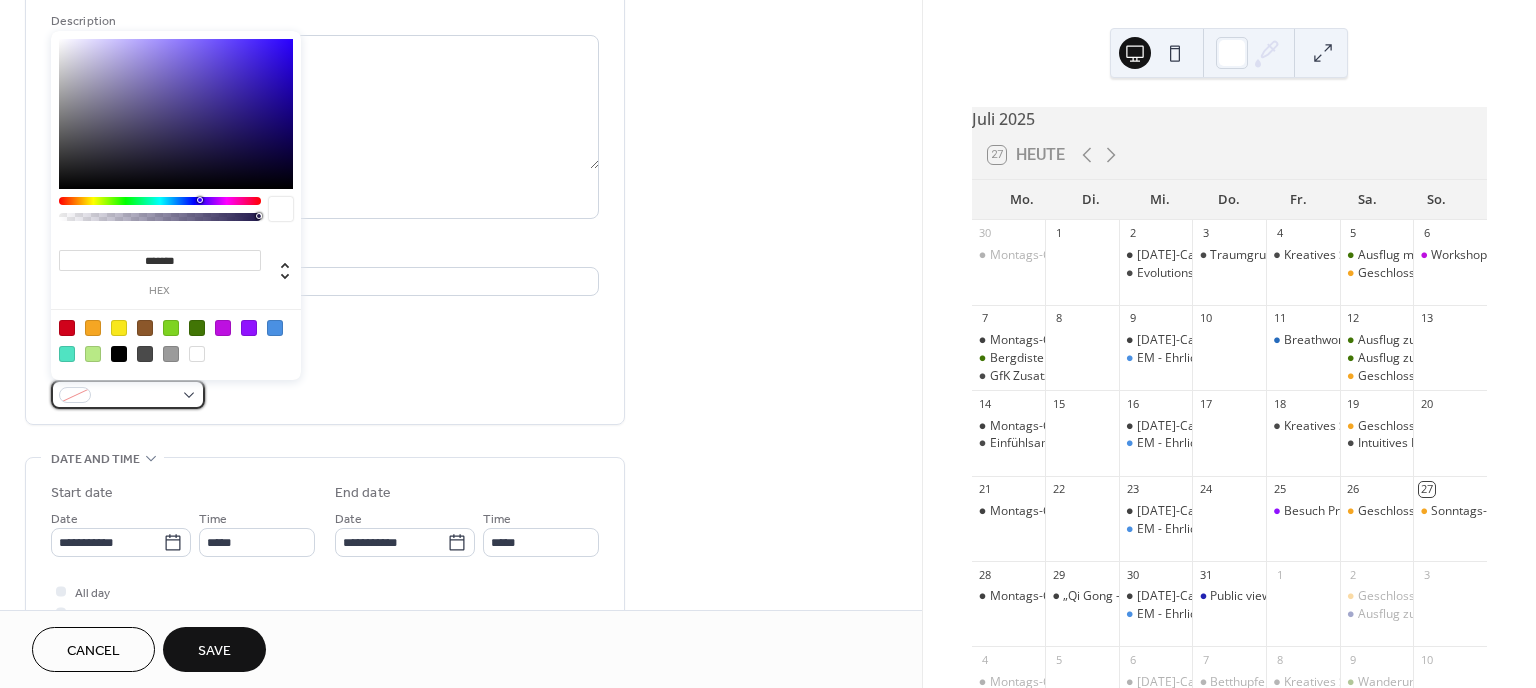 click at bounding box center (136, 396) 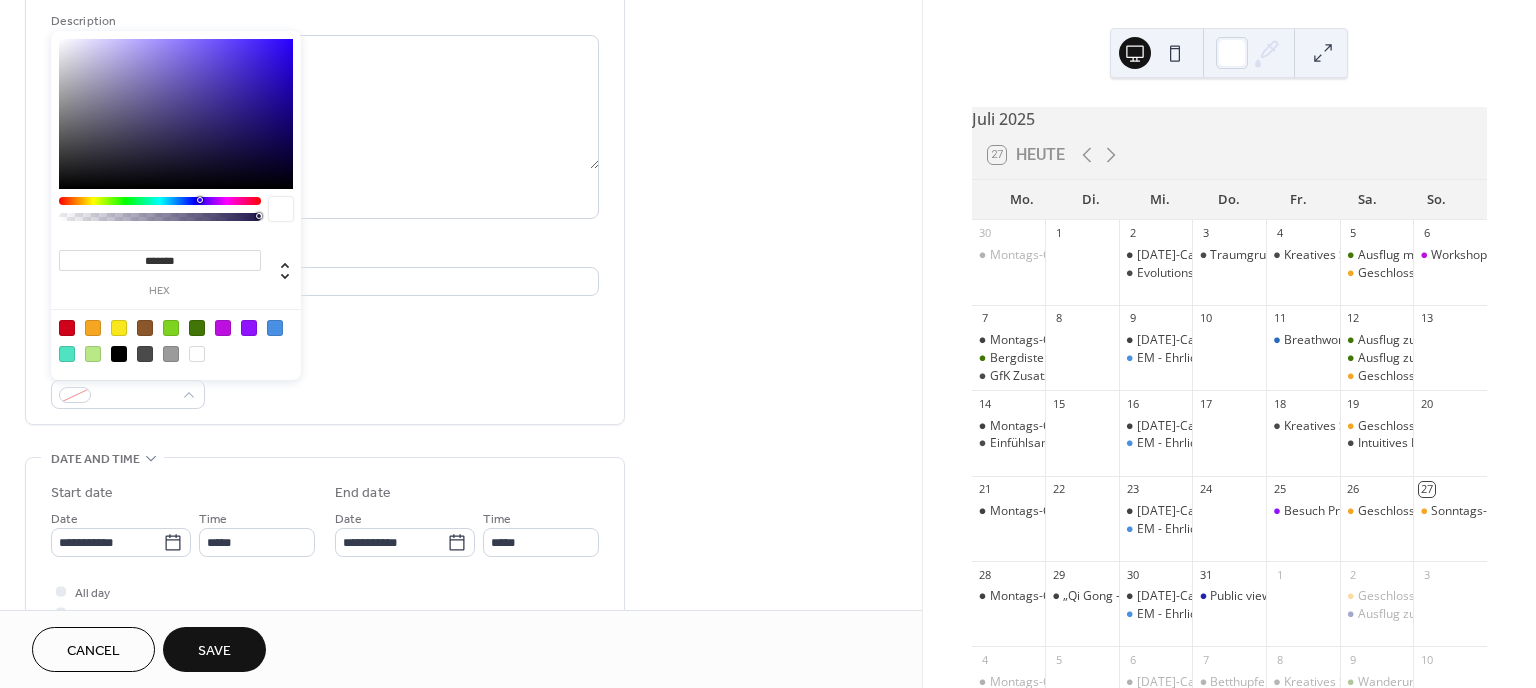 click at bounding box center (275, 328) 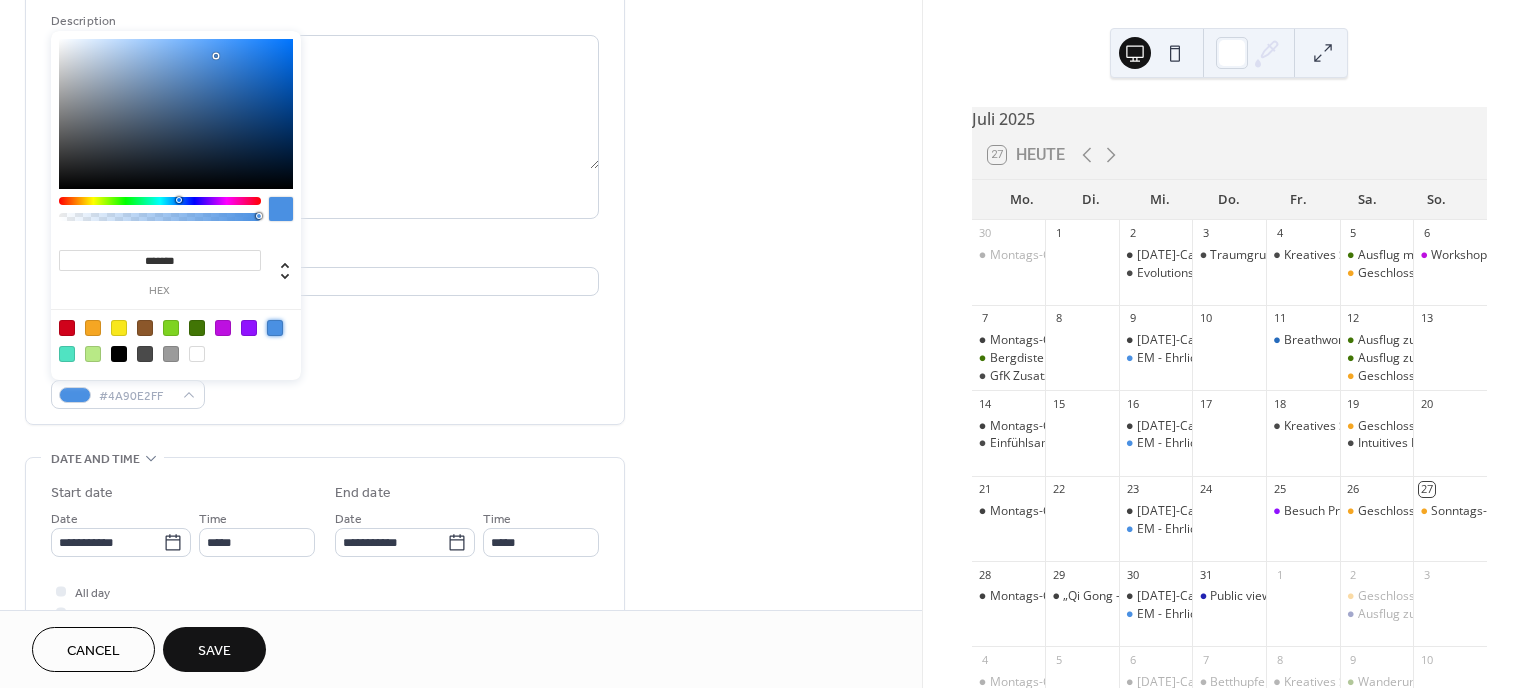type on "*******" 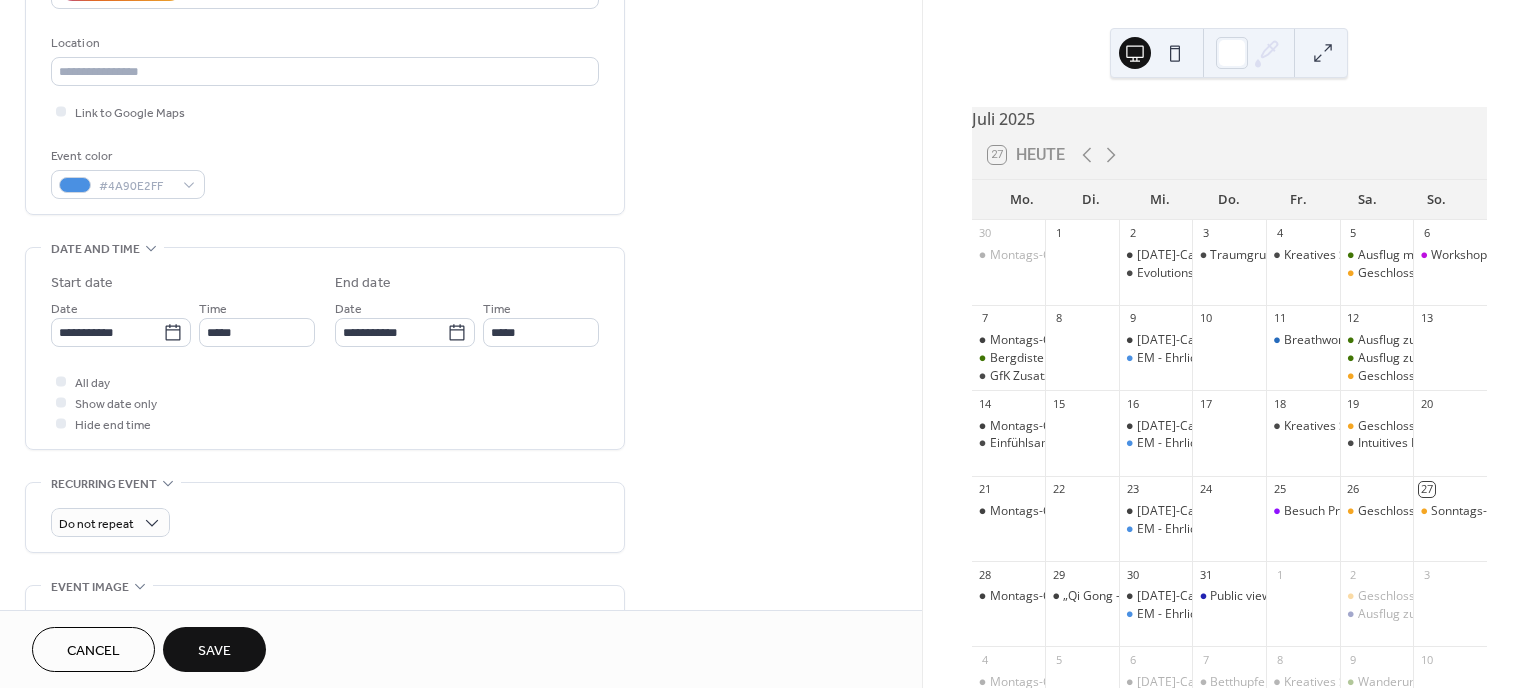 scroll, scrollTop: 412, scrollLeft: 0, axis: vertical 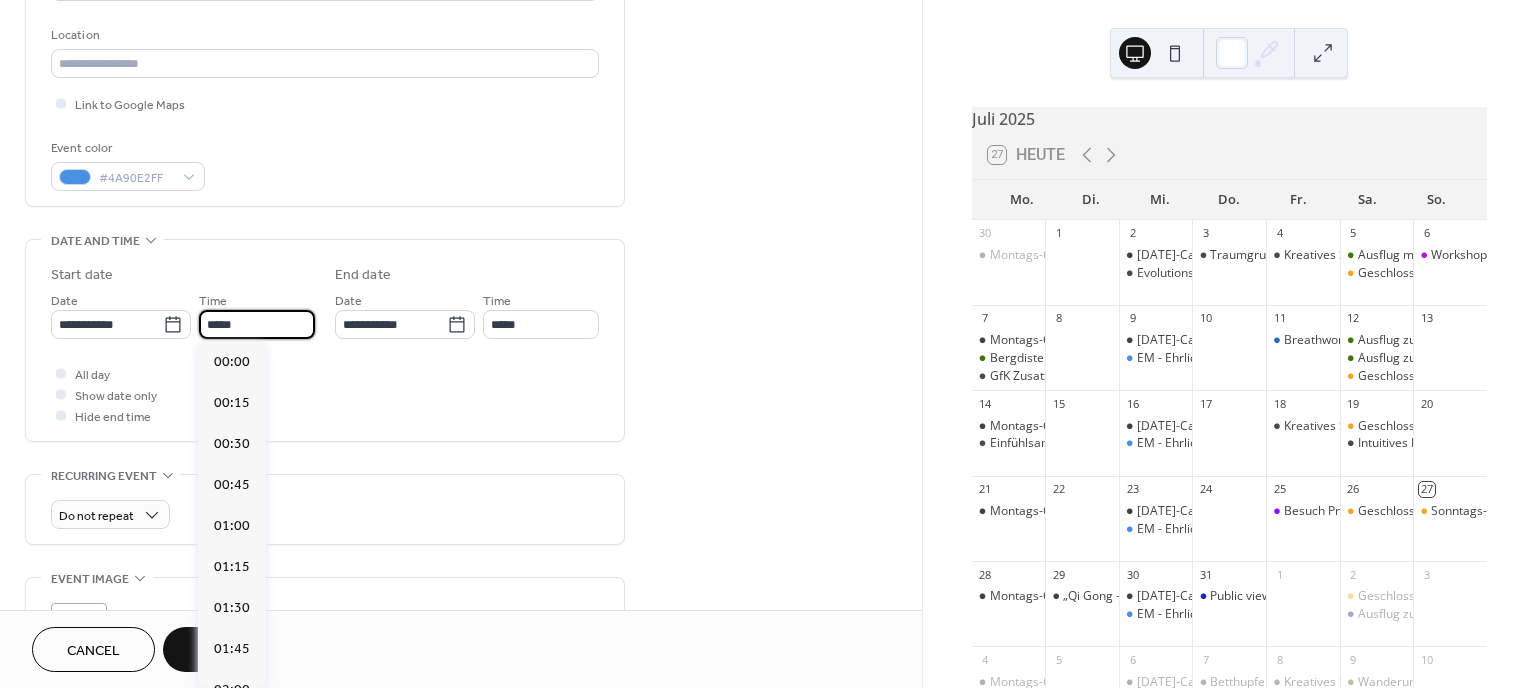 click on "*****" at bounding box center [257, 324] 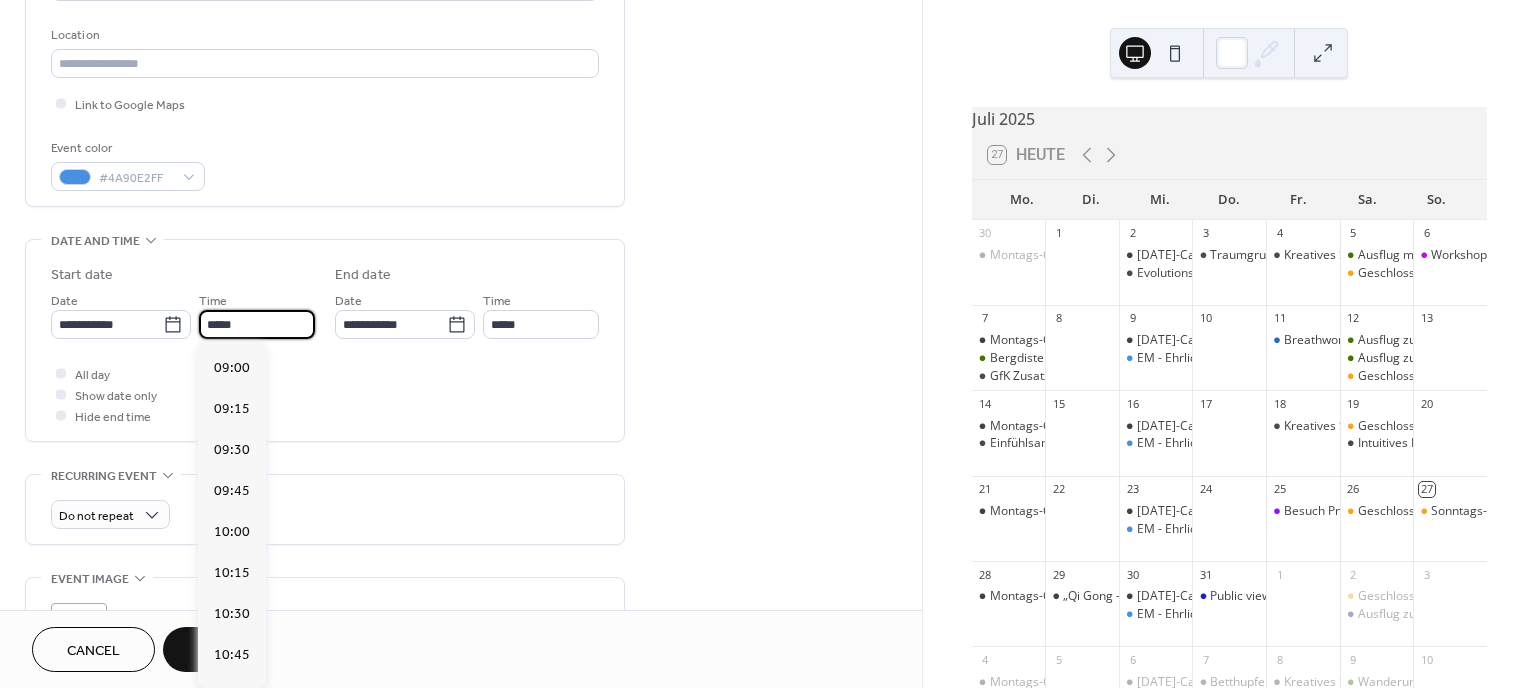 scroll, scrollTop: 1469, scrollLeft: 0, axis: vertical 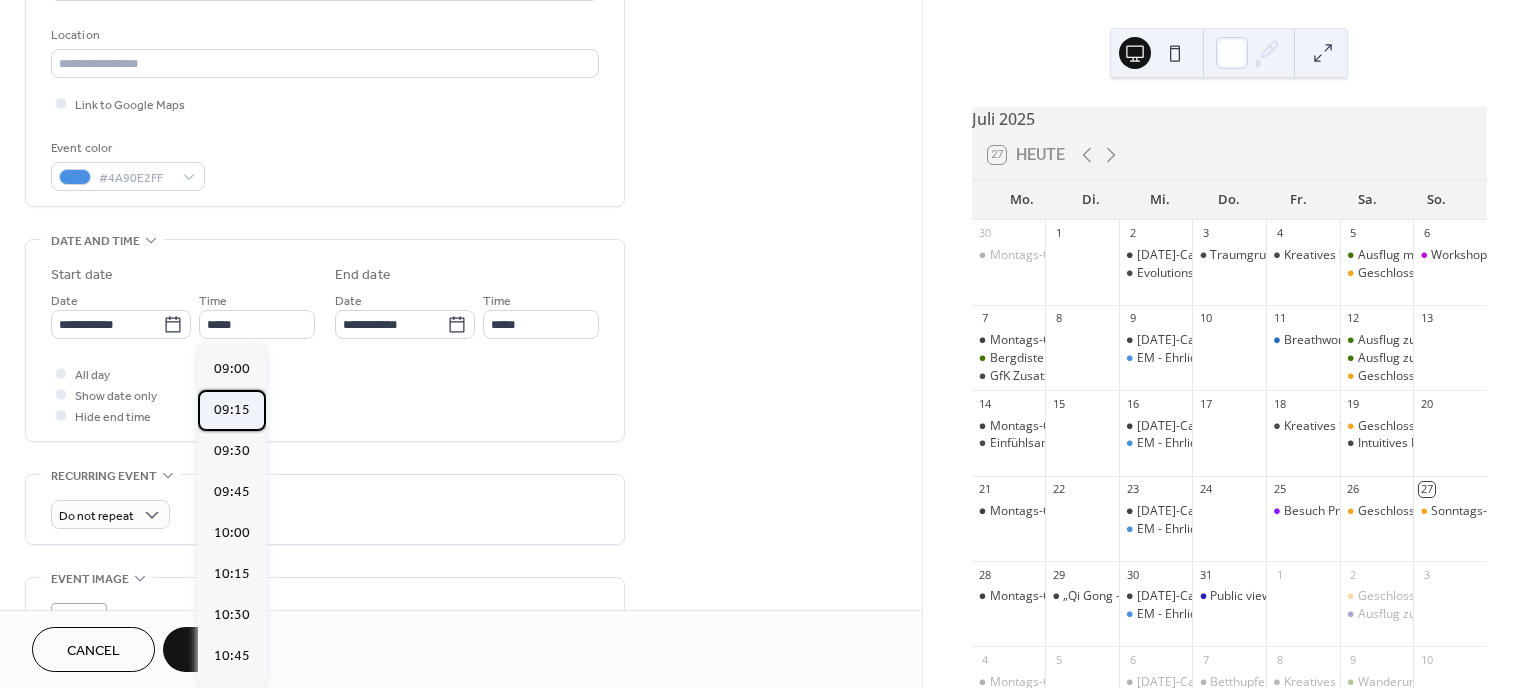 click on "09:15" at bounding box center [232, 410] 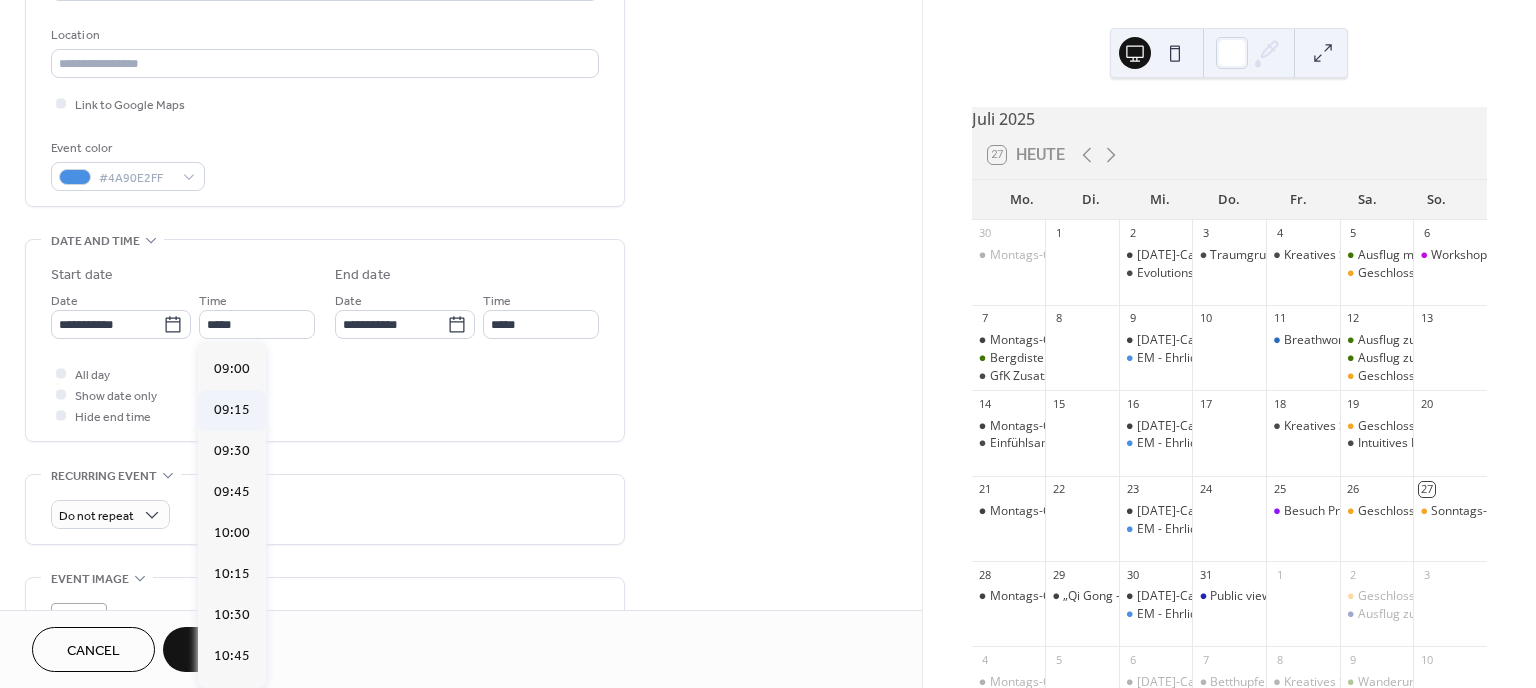 type on "*****" 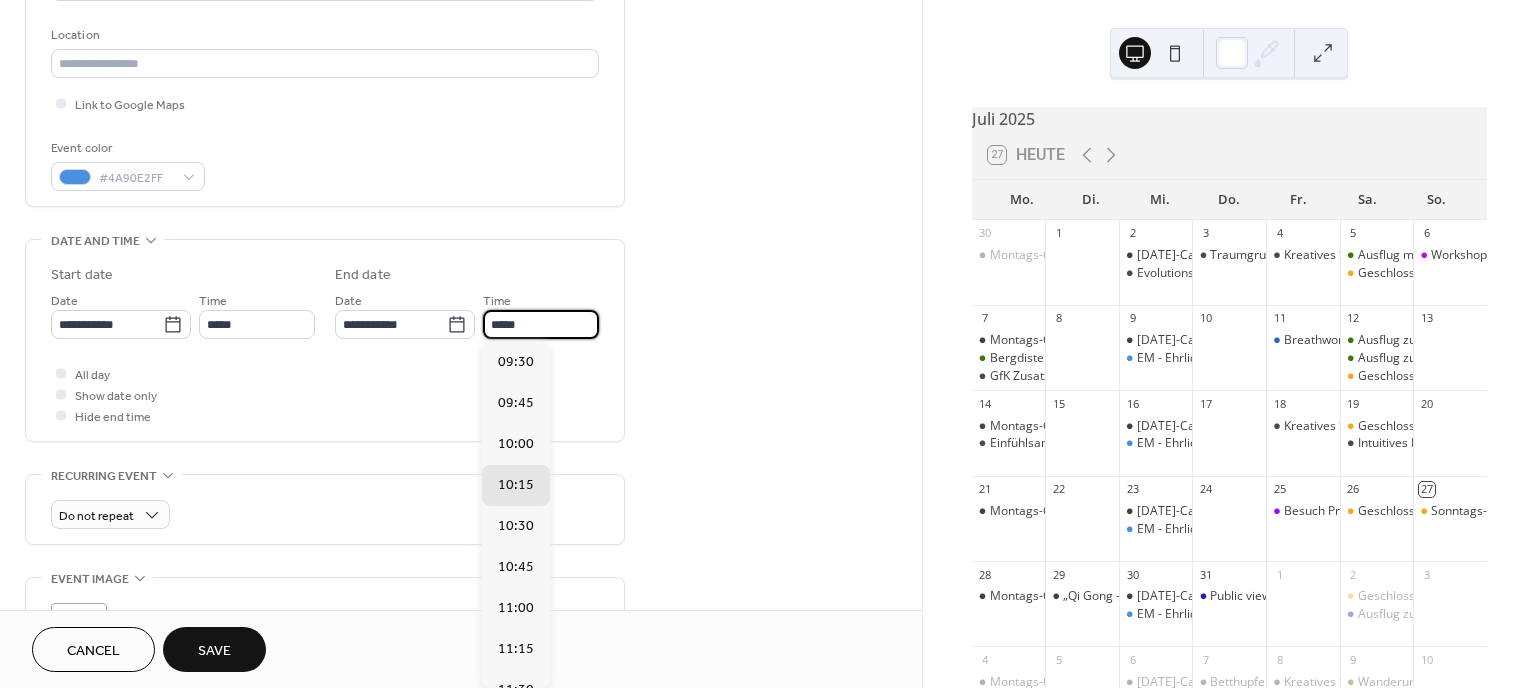 click on "*****" at bounding box center (541, 324) 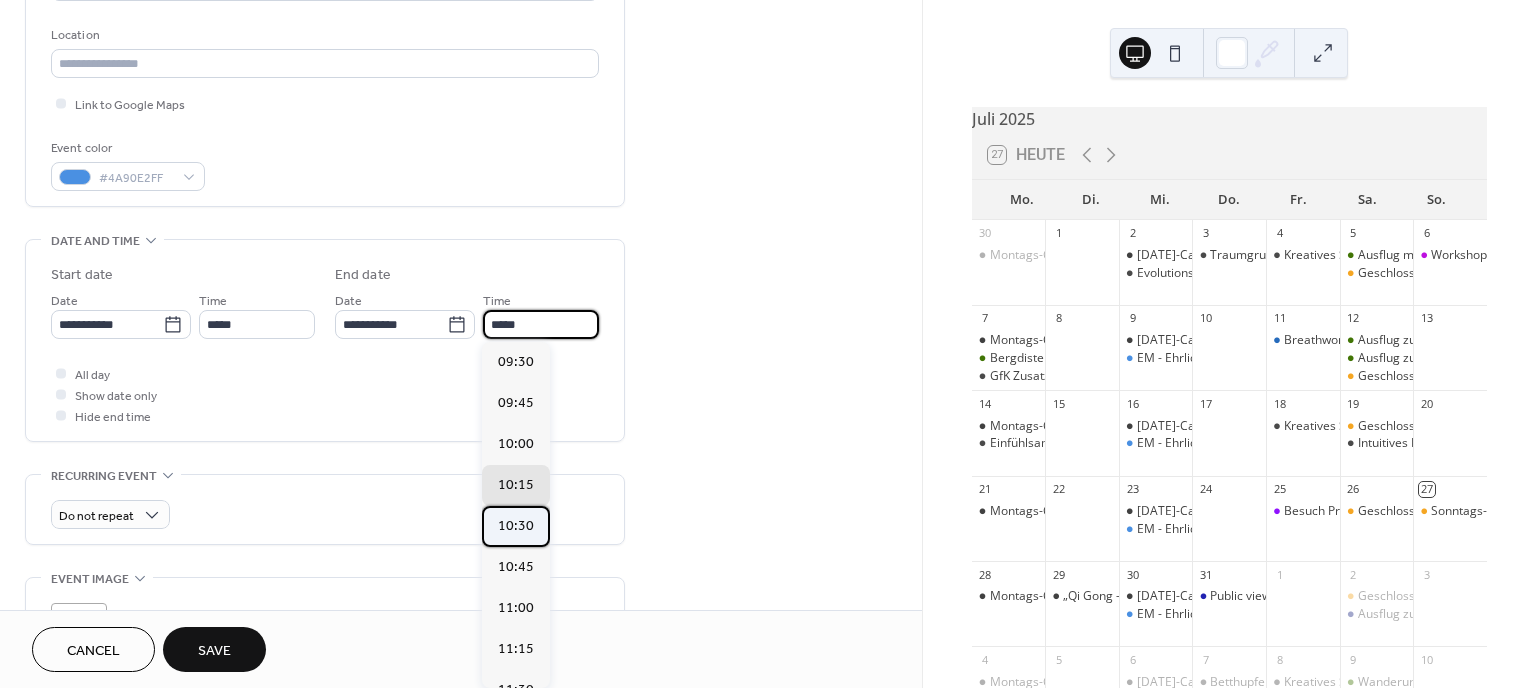 click on "10:30" at bounding box center [516, 526] 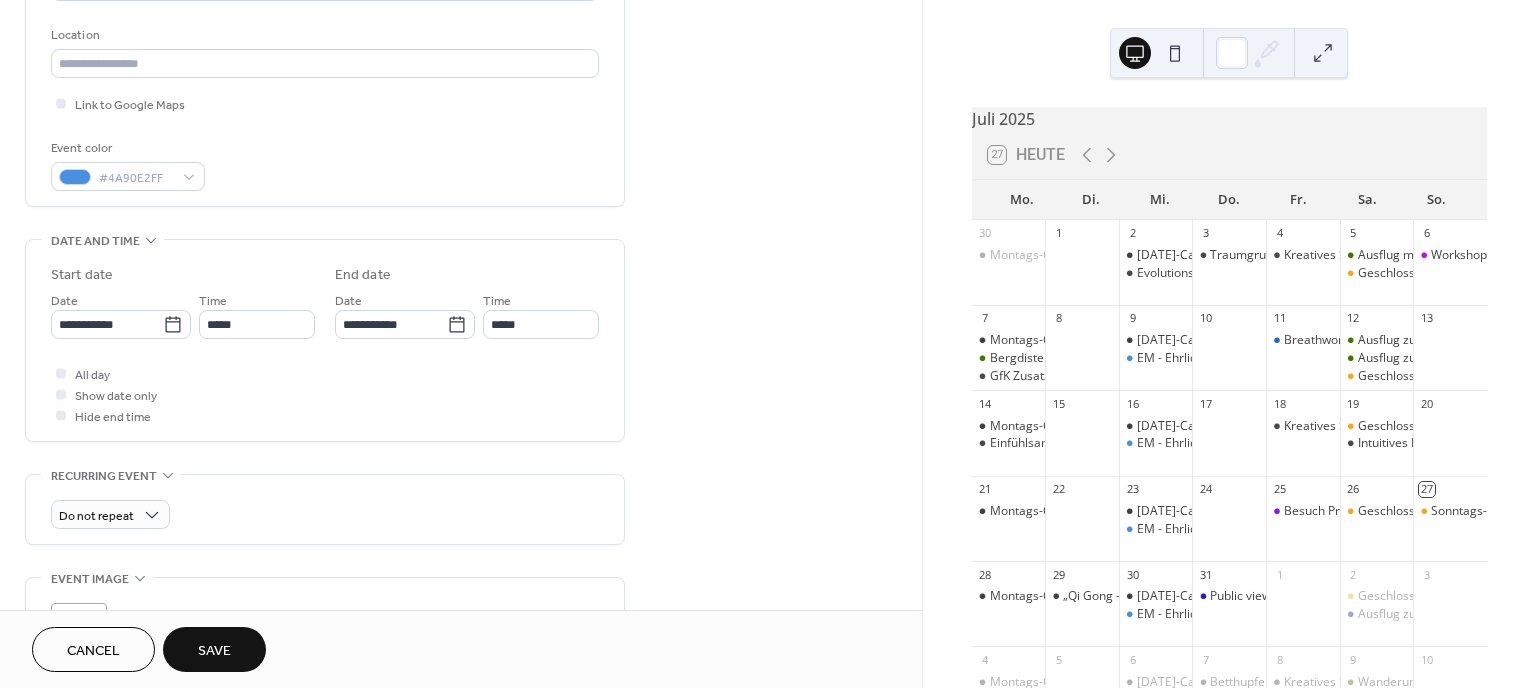 scroll, scrollTop: 520, scrollLeft: 0, axis: vertical 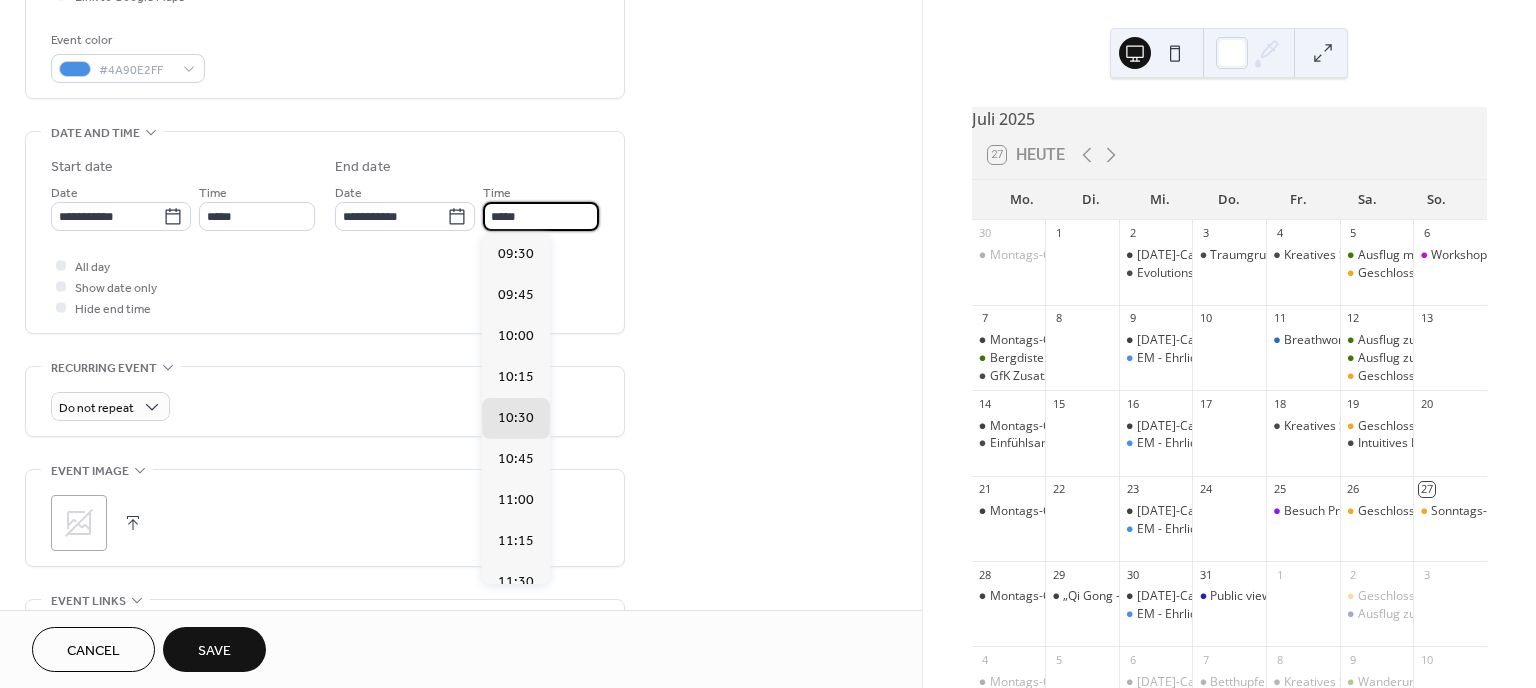 click on "*****" at bounding box center [541, 216] 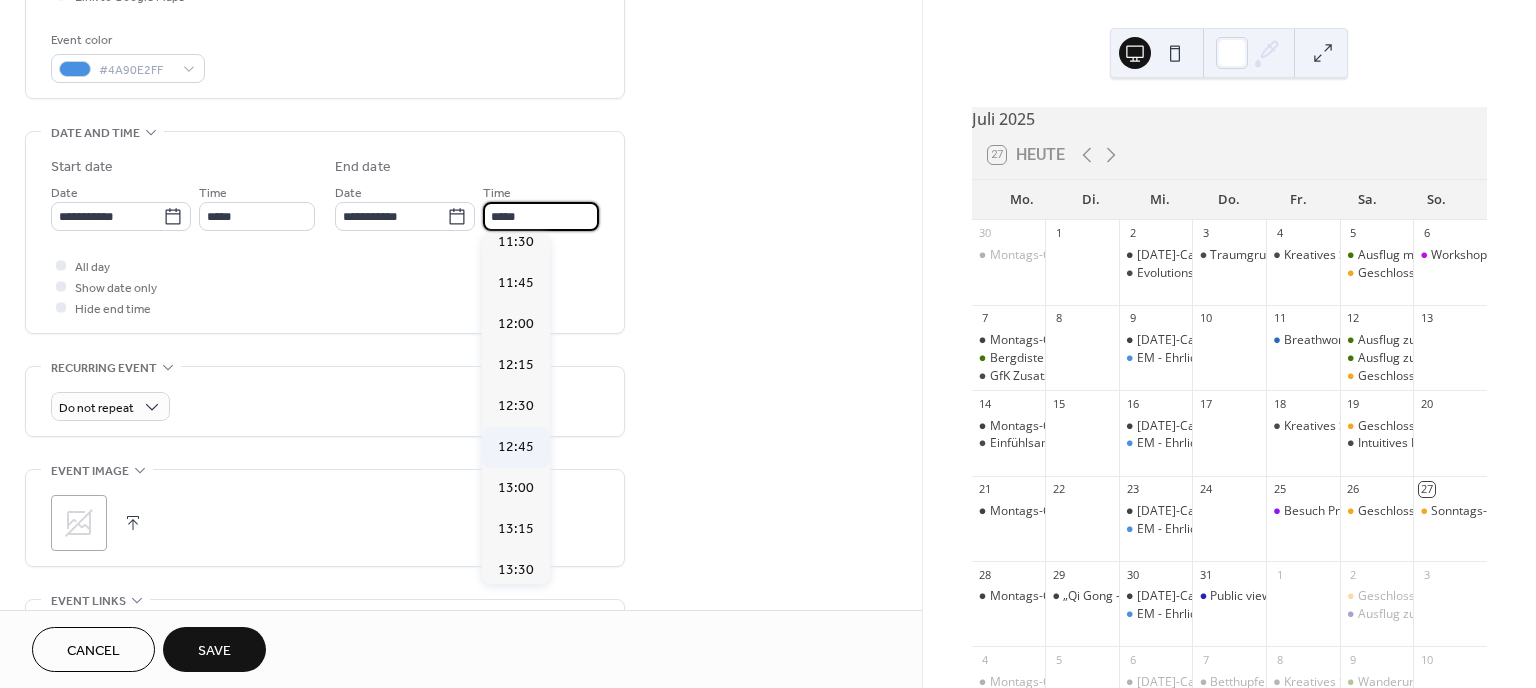 scroll, scrollTop: 344, scrollLeft: 0, axis: vertical 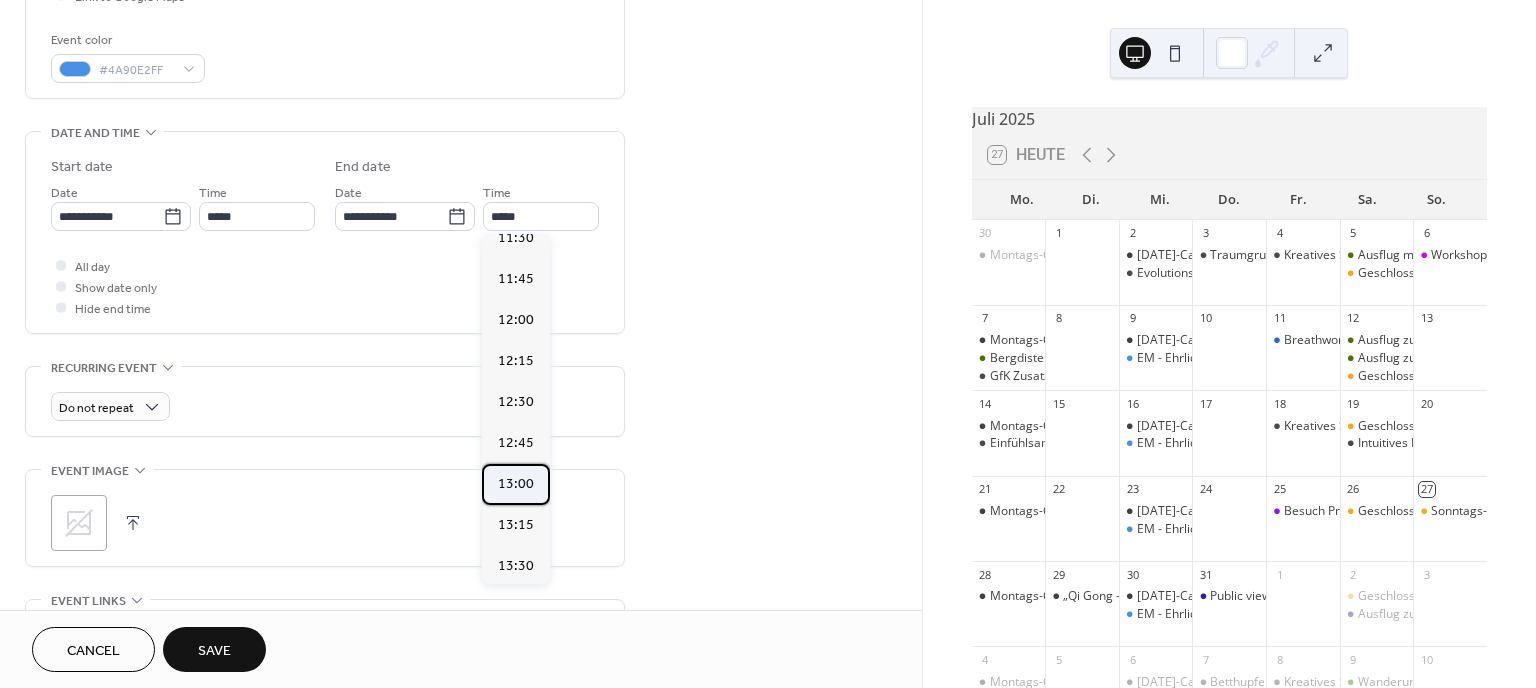 click on "13:00" at bounding box center [516, 483] 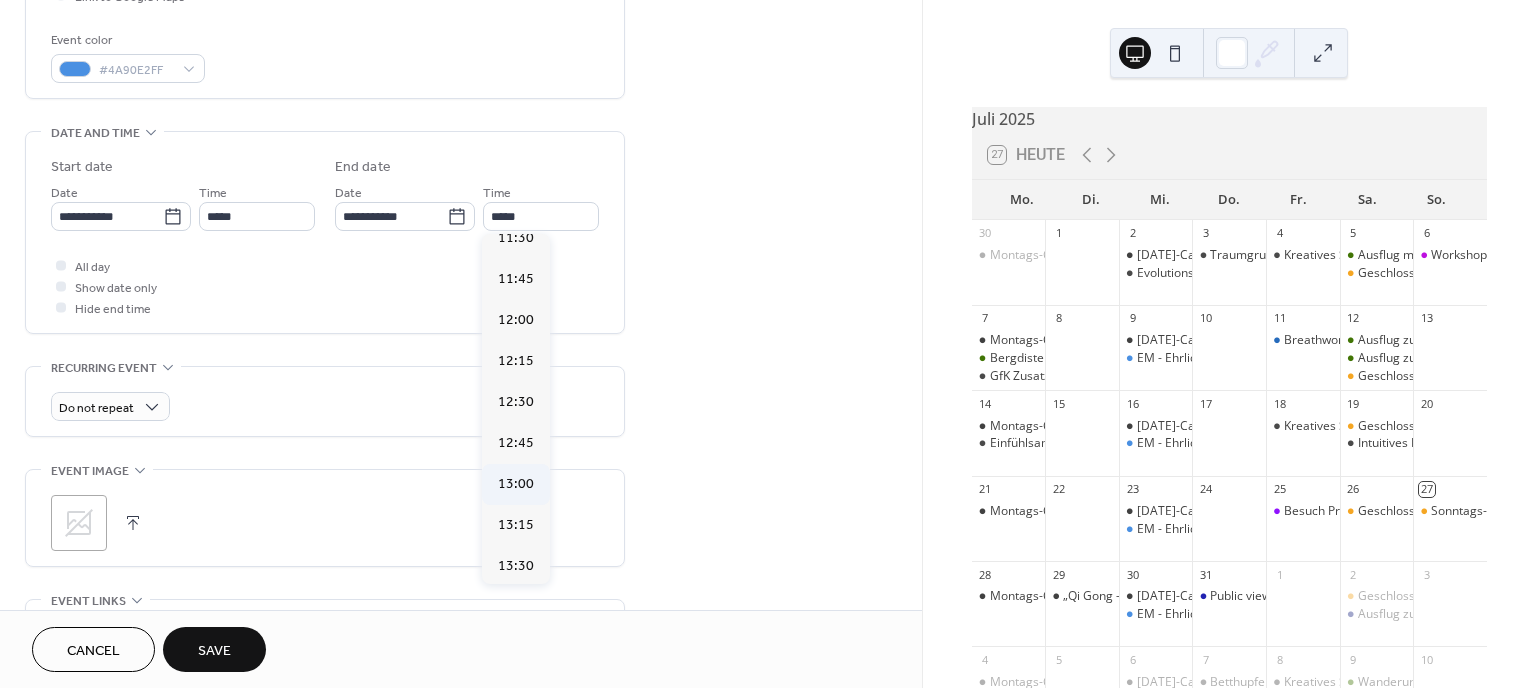 type on "*****" 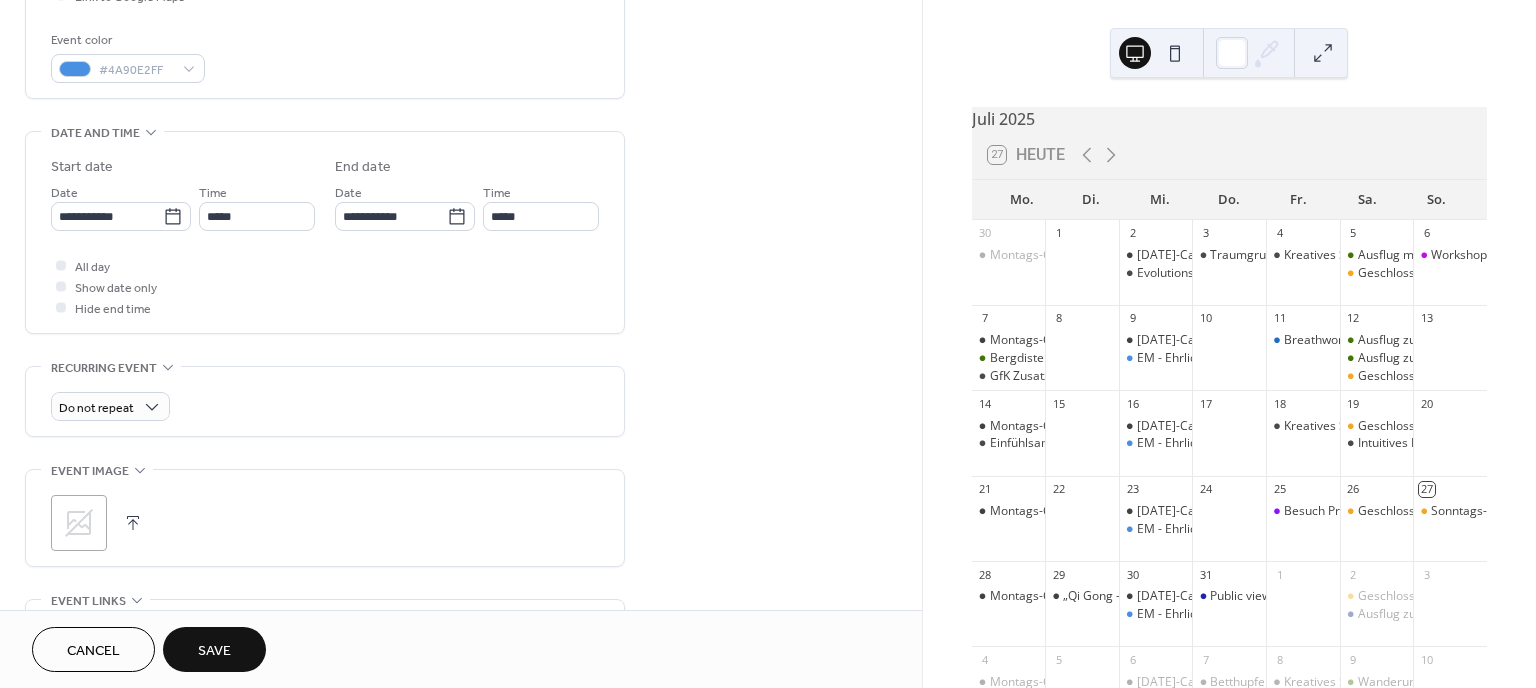 scroll, scrollTop: 873, scrollLeft: 0, axis: vertical 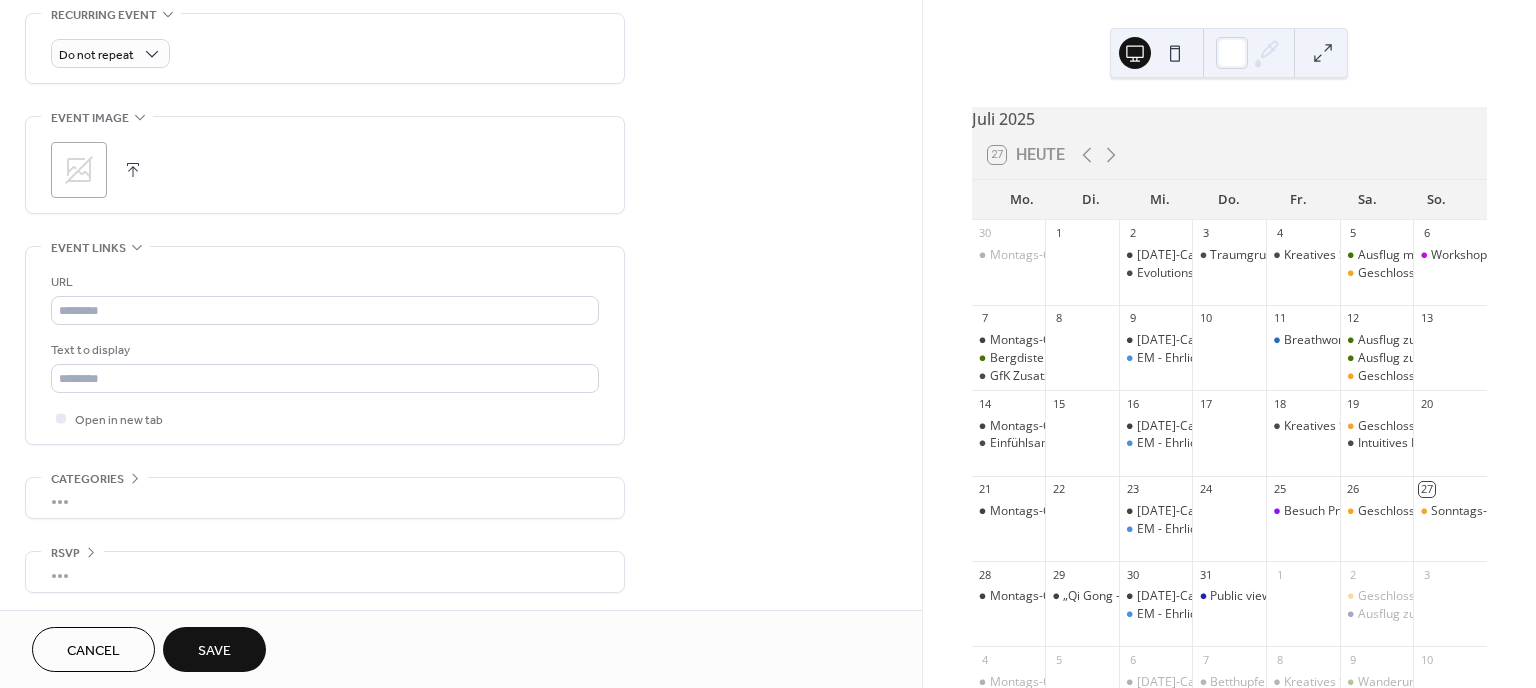 click on "Save" at bounding box center [214, 651] 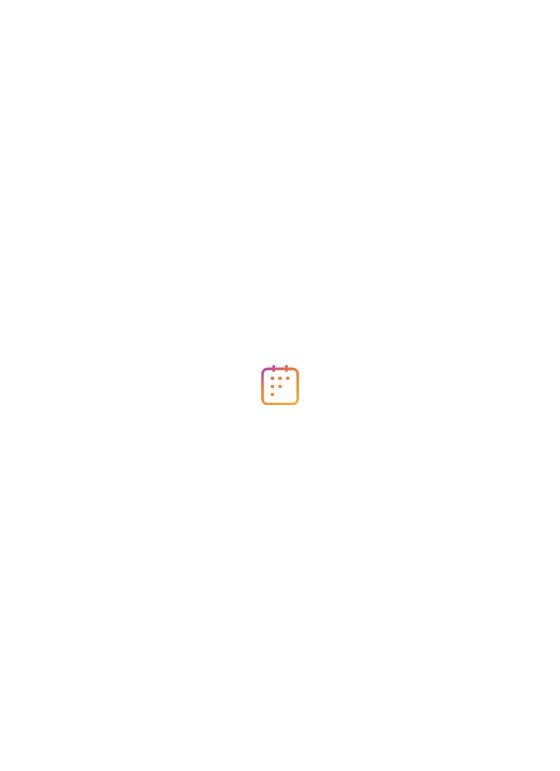 scroll, scrollTop: 0, scrollLeft: 0, axis: both 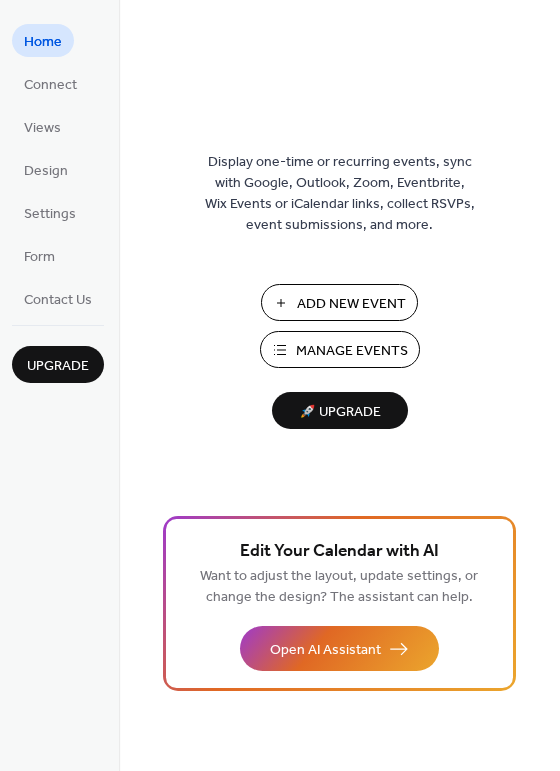 click on "Manage Events" at bounding box center (352, 351) 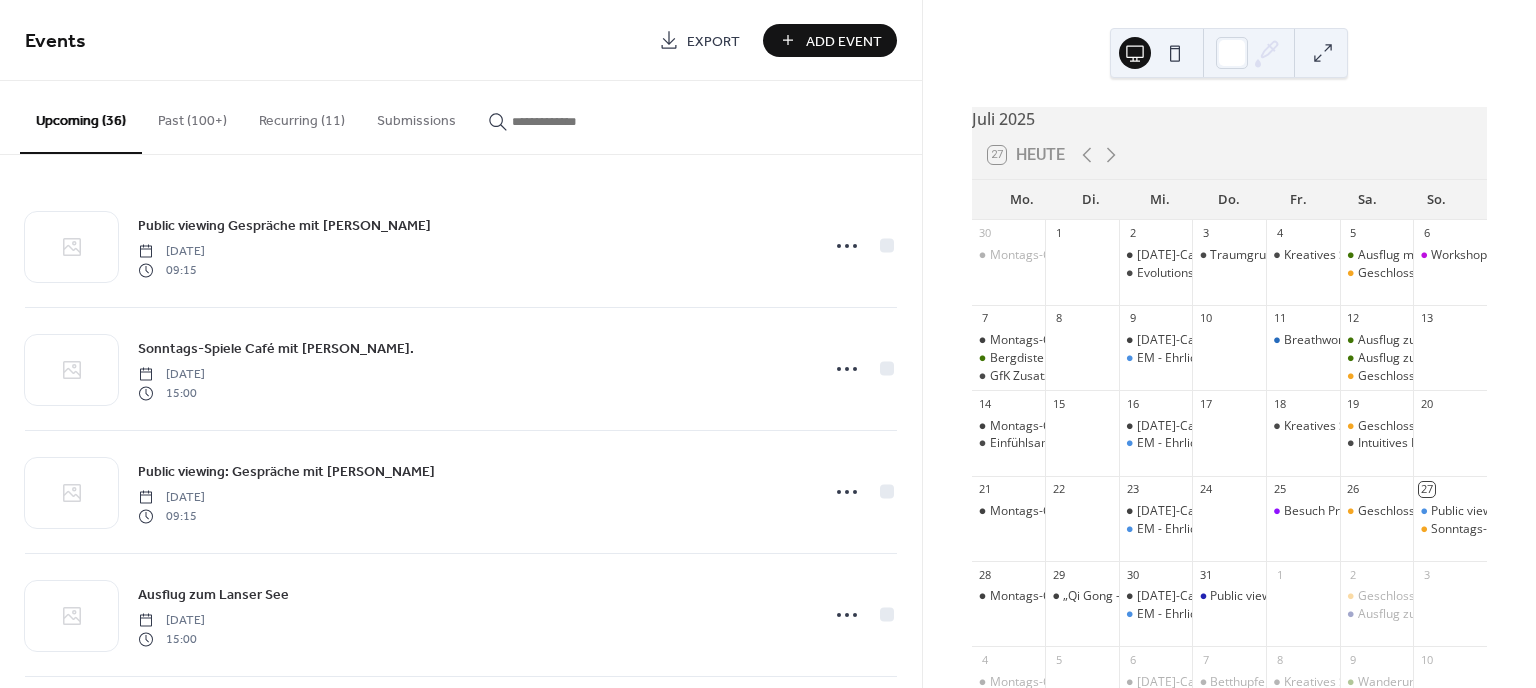 scroll, scrollTop: 0, scrollLeft: 0, axis: both 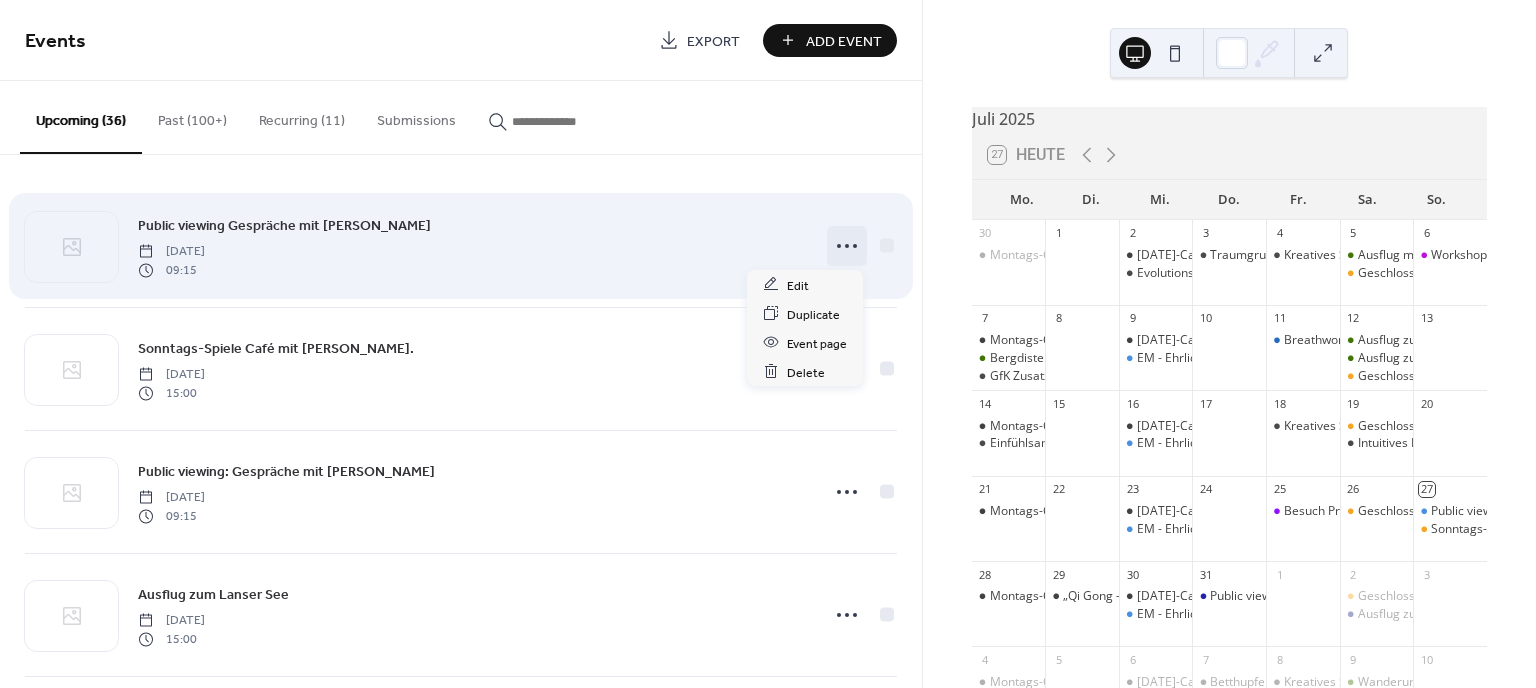 click 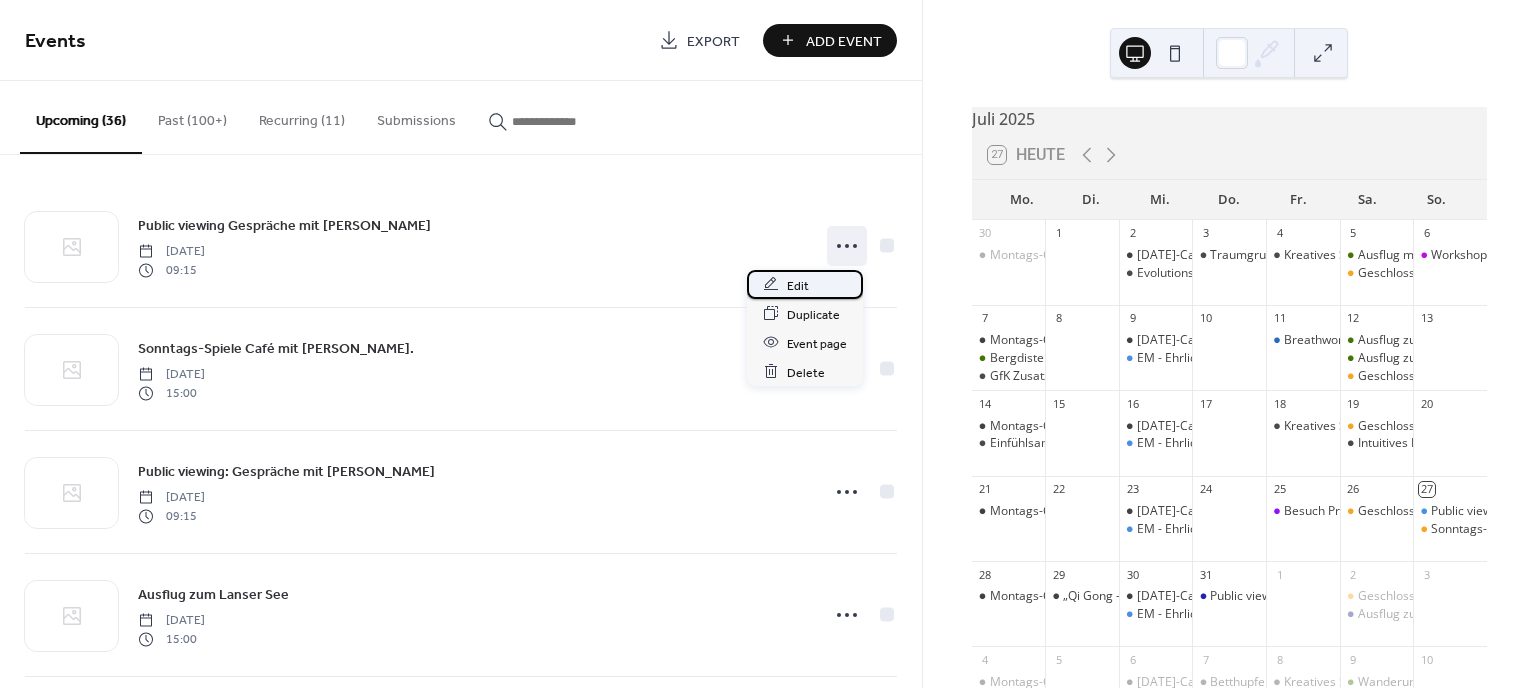 click on "Edit" at bounding box center [805, 284] 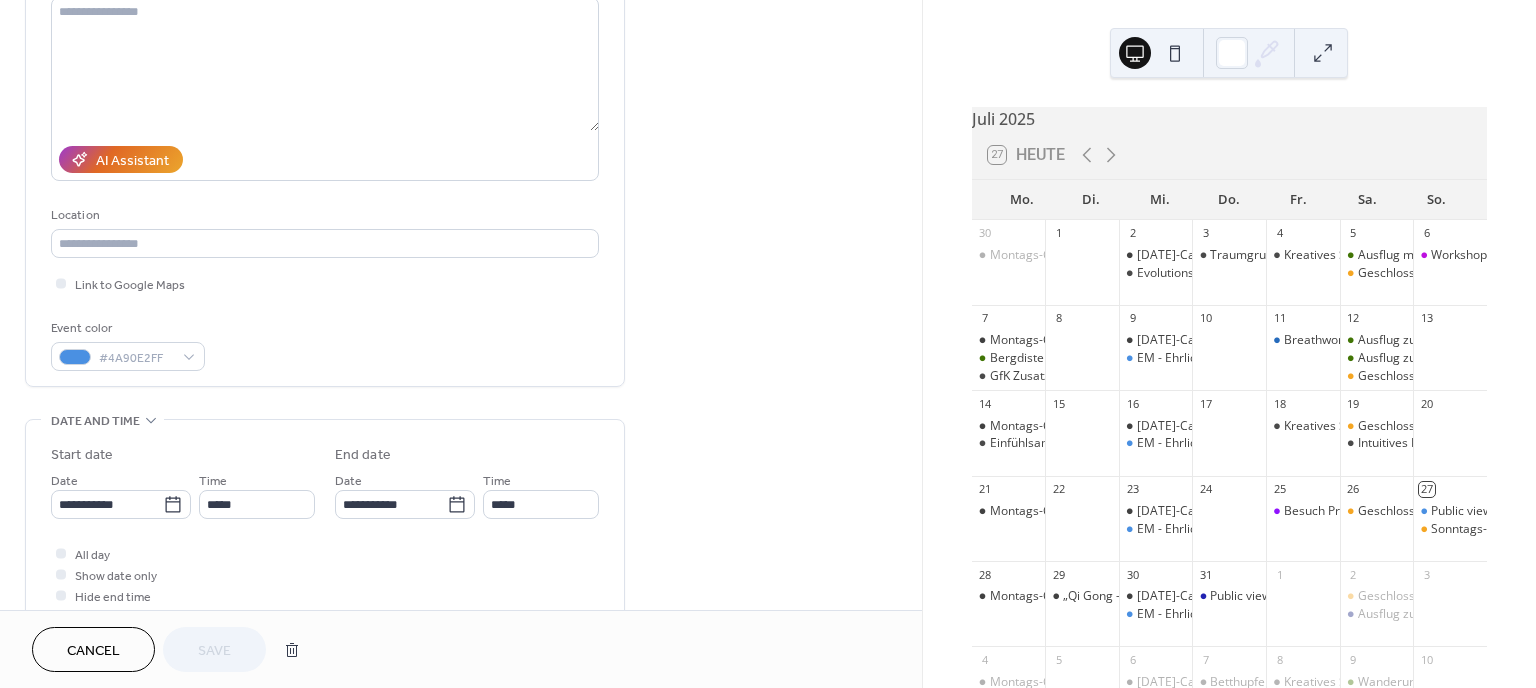 scroll, scrollTop: 235, scrollLeft: 0, axis: vertical 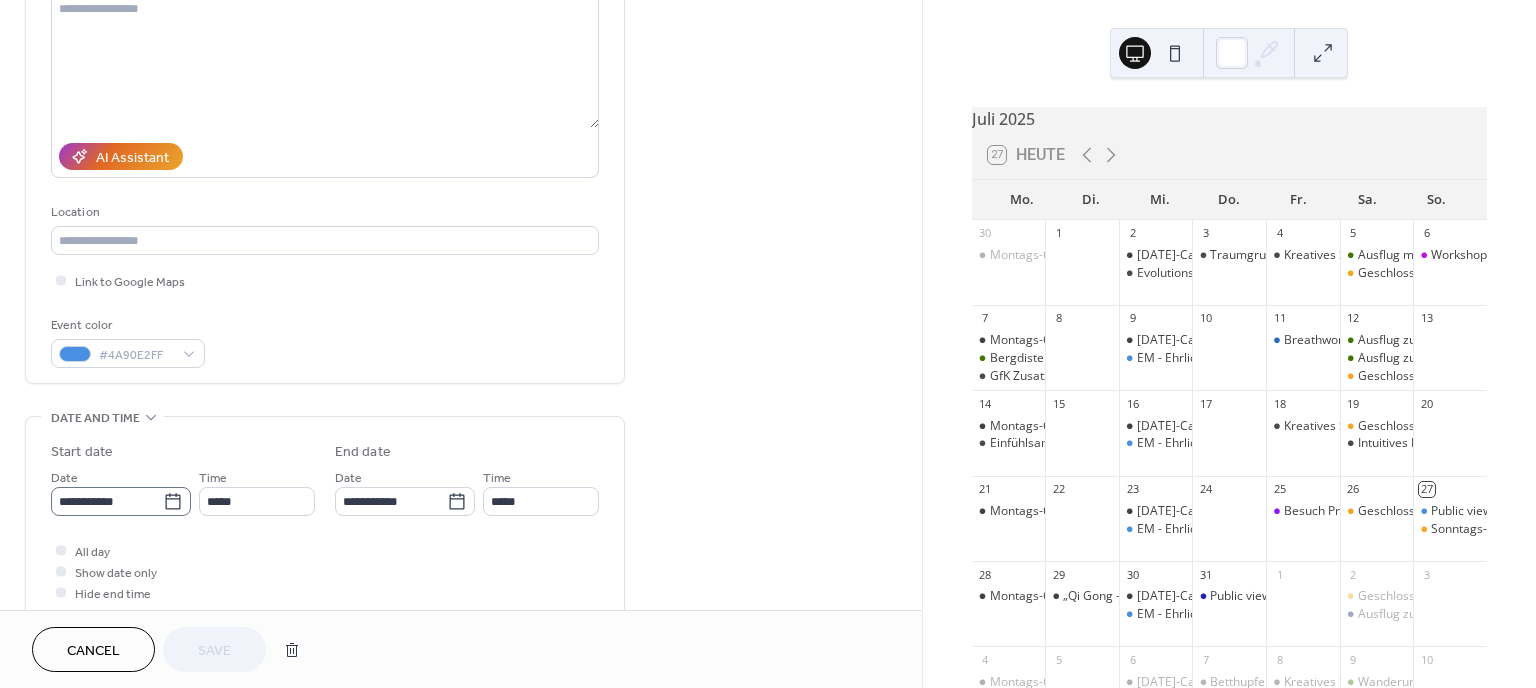 click on "**********" at bounding box center [121, 501] 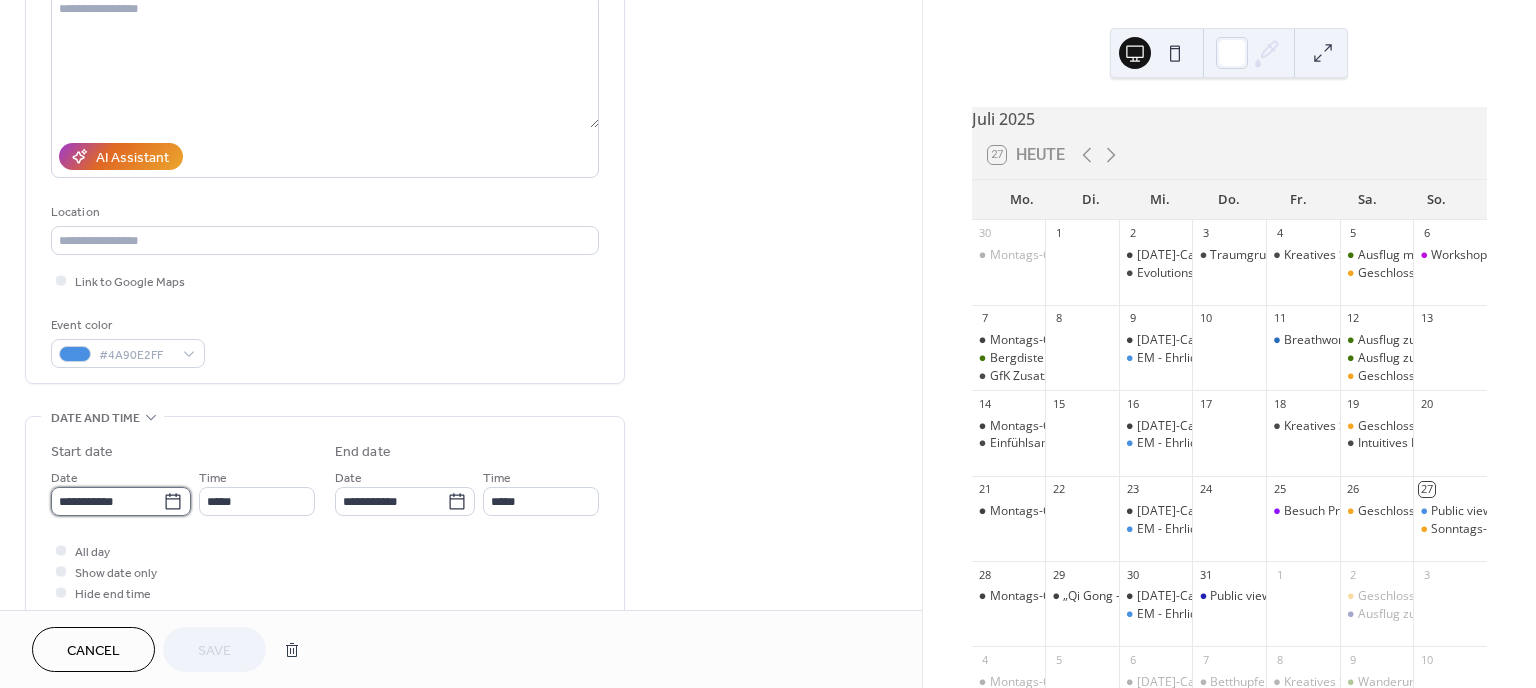 click on "**********" at bounding box center (107, 501) 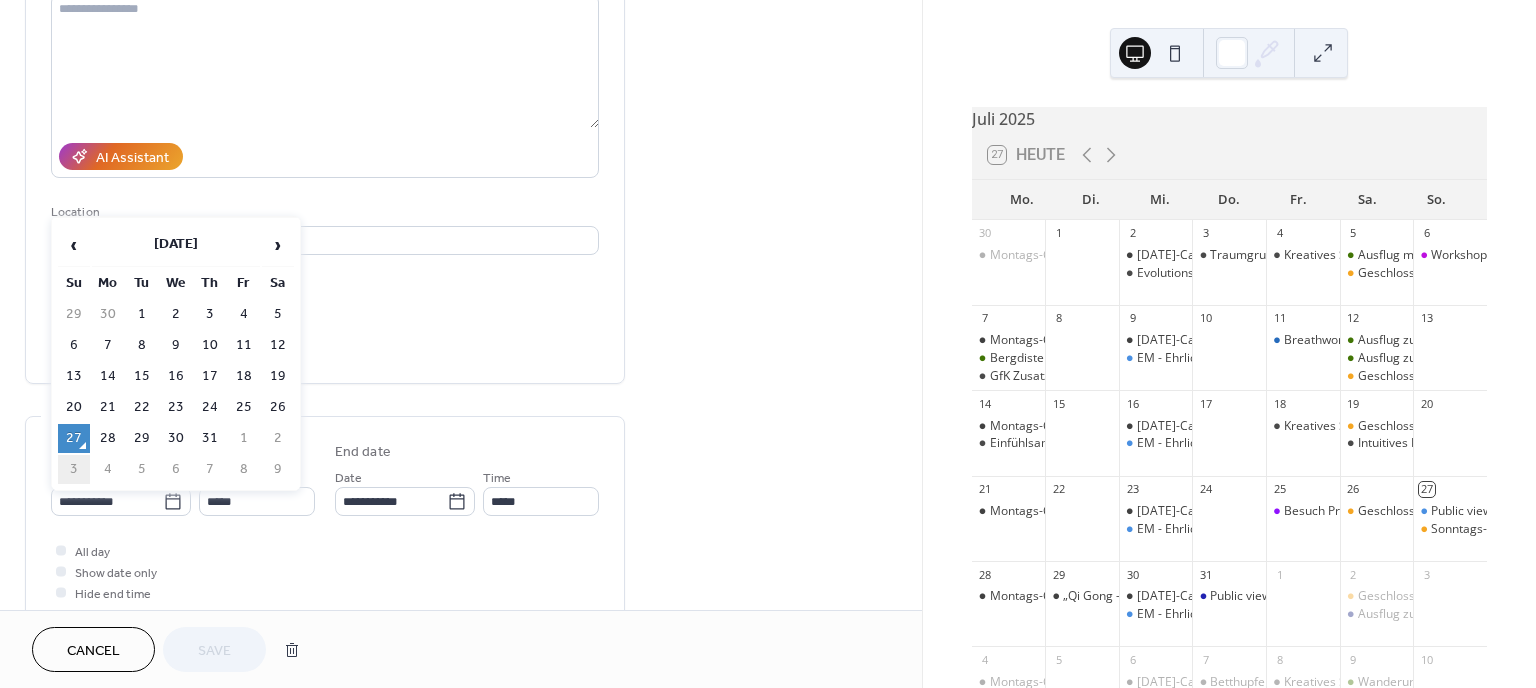 click on "3" at bounding box center [74, 469] 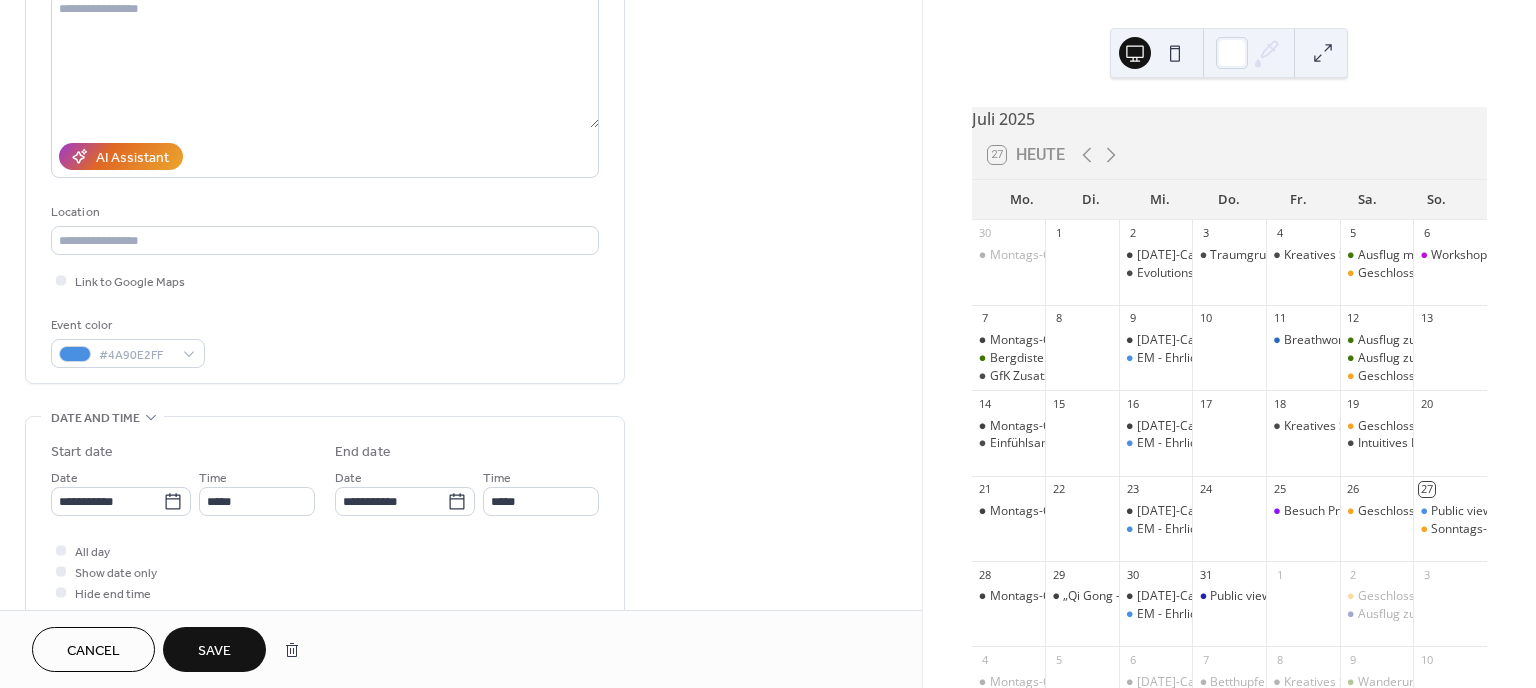 click on "Save" at bounding box center (214, 651) 